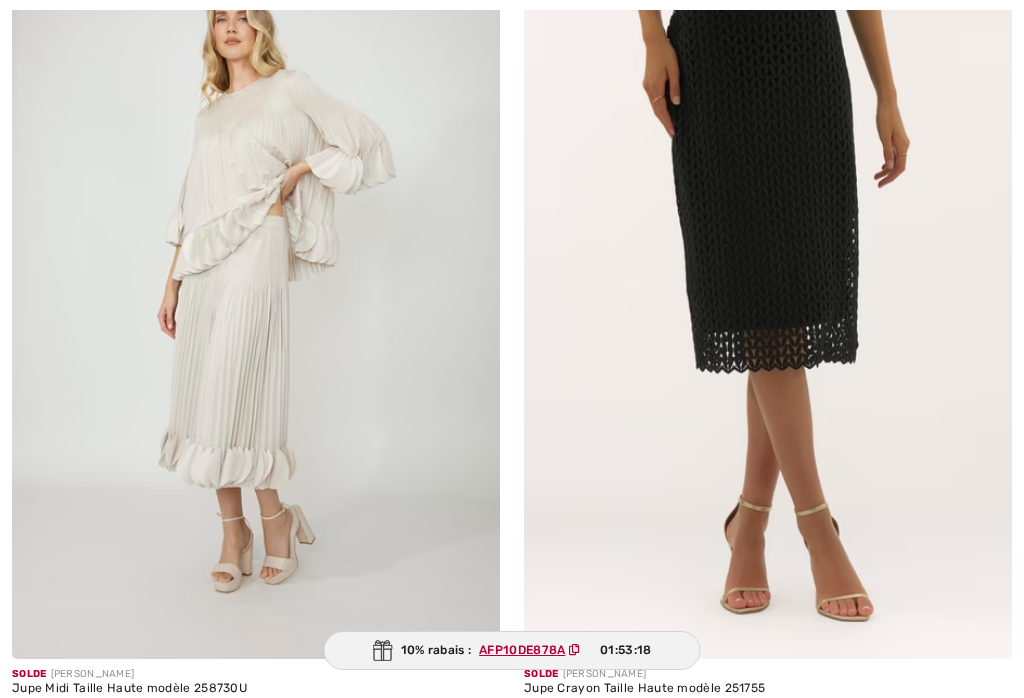 checkbox on "true" 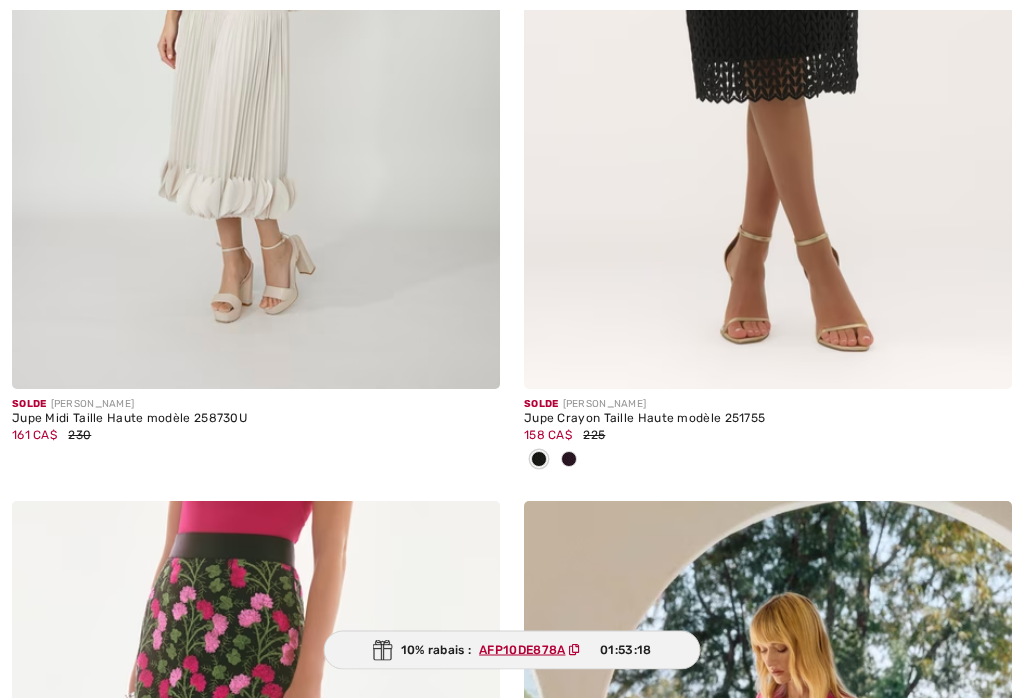 scroll, scrollTop: 0, scrollLeft: 0, axis: both 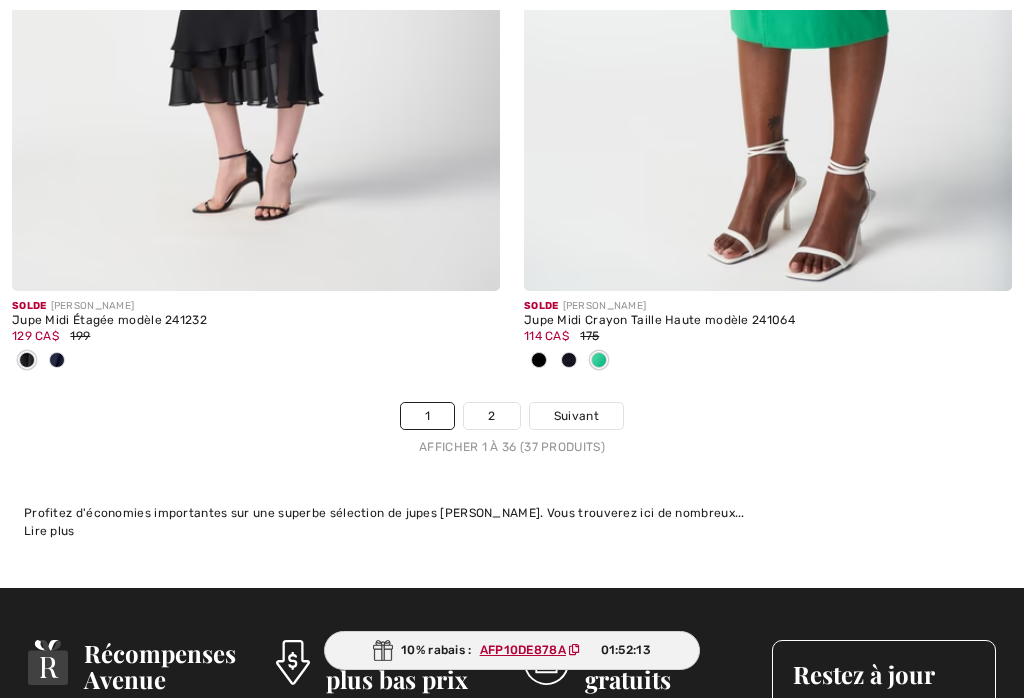click on "2" at bounding box center [491, 416] 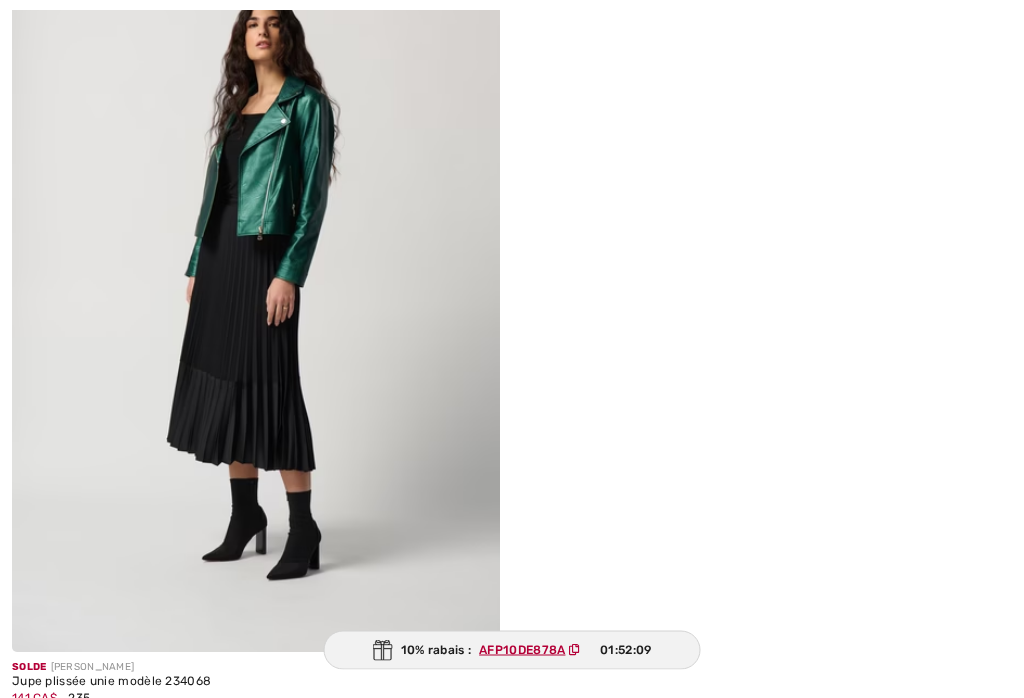scroll, scrollTop: 0, scrollLeft: 0, axis: both 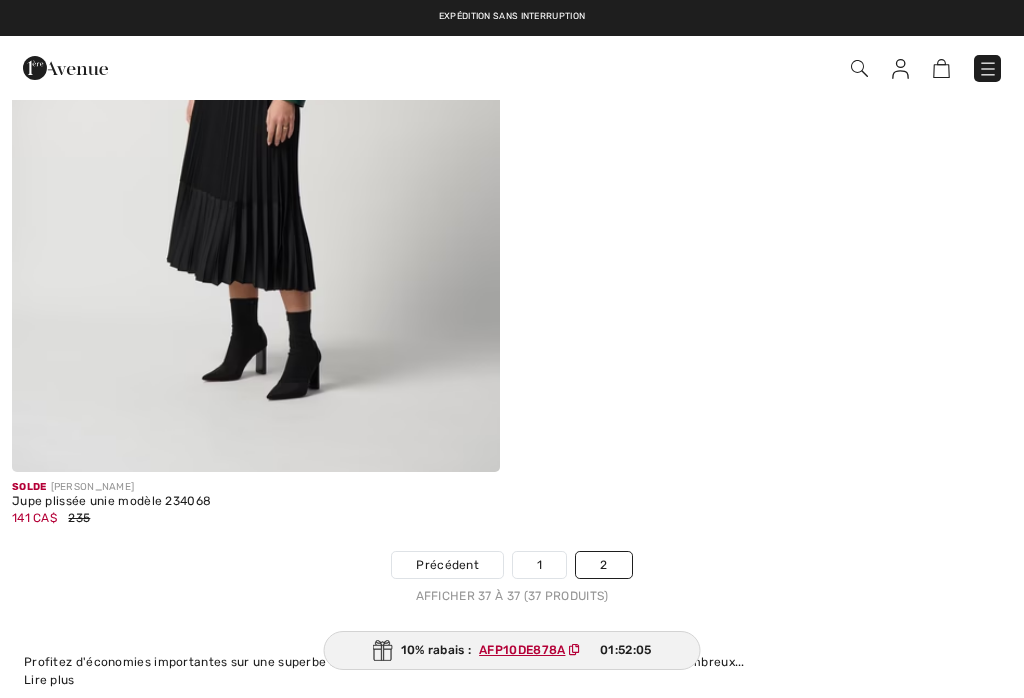 click on "1" at bounding box center [539, 565] 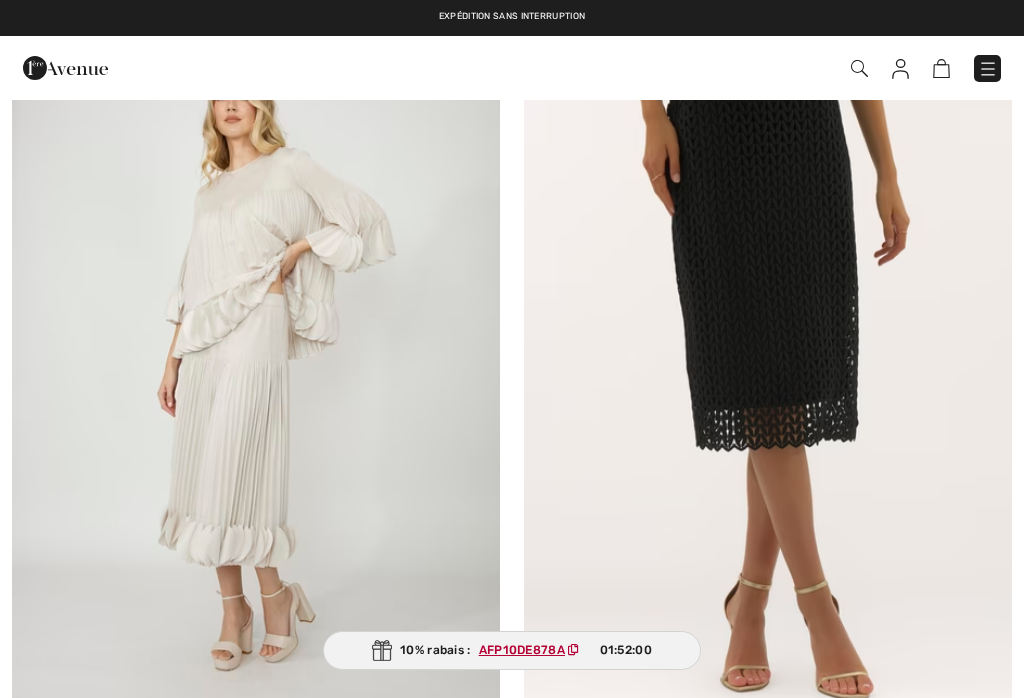 checkbox on "true" 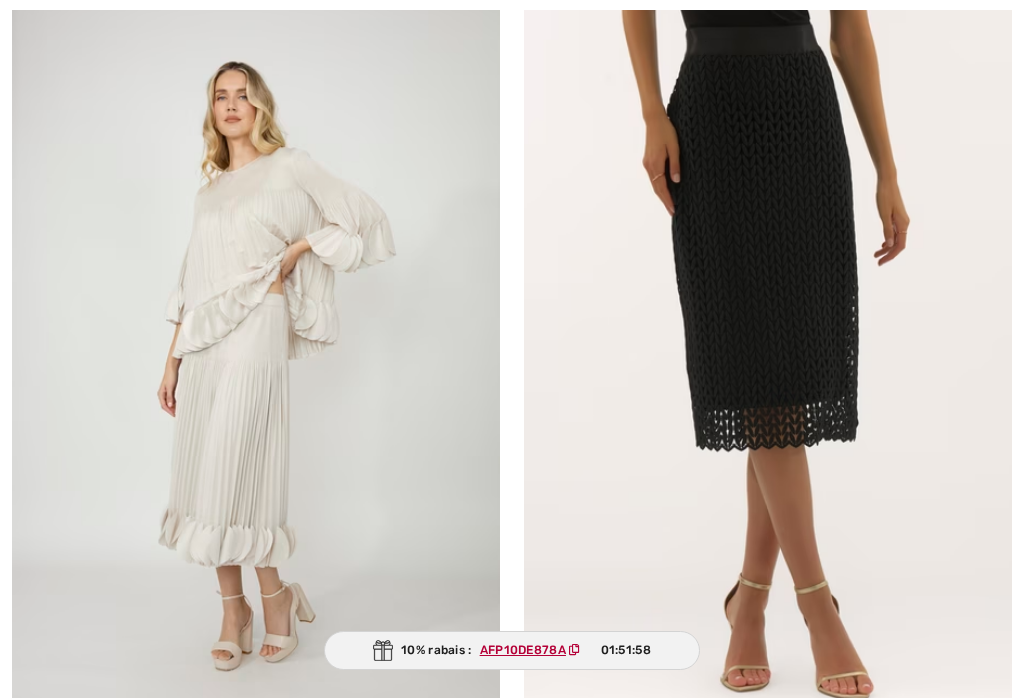 scroll, scrollTop: 811, scrollLeft: 0, axis: vertical 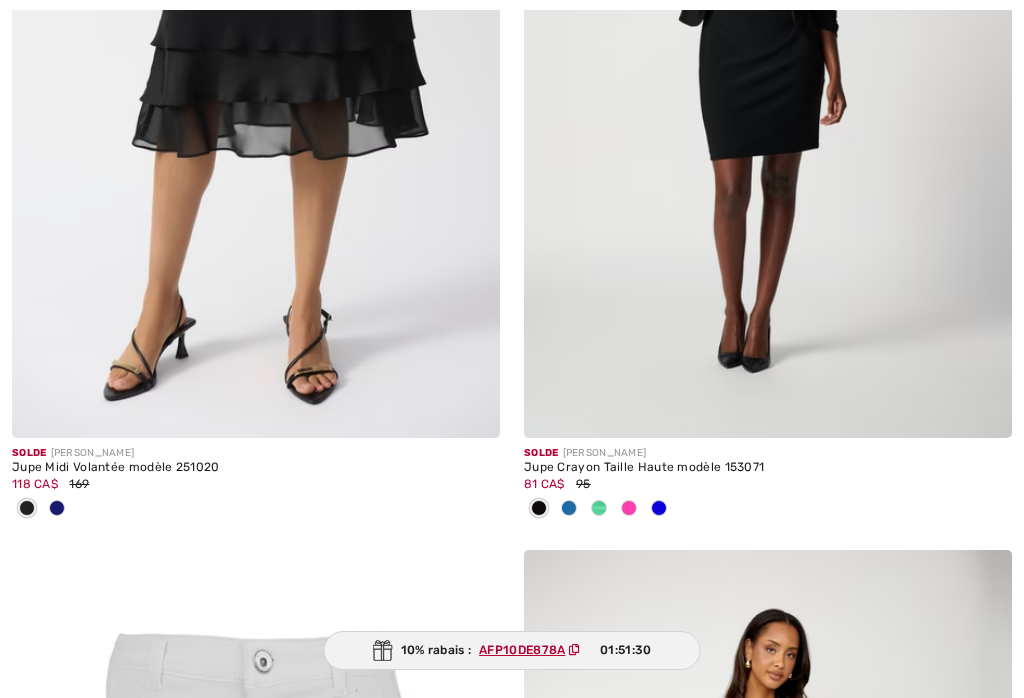 click at bounding box center (659, 508) 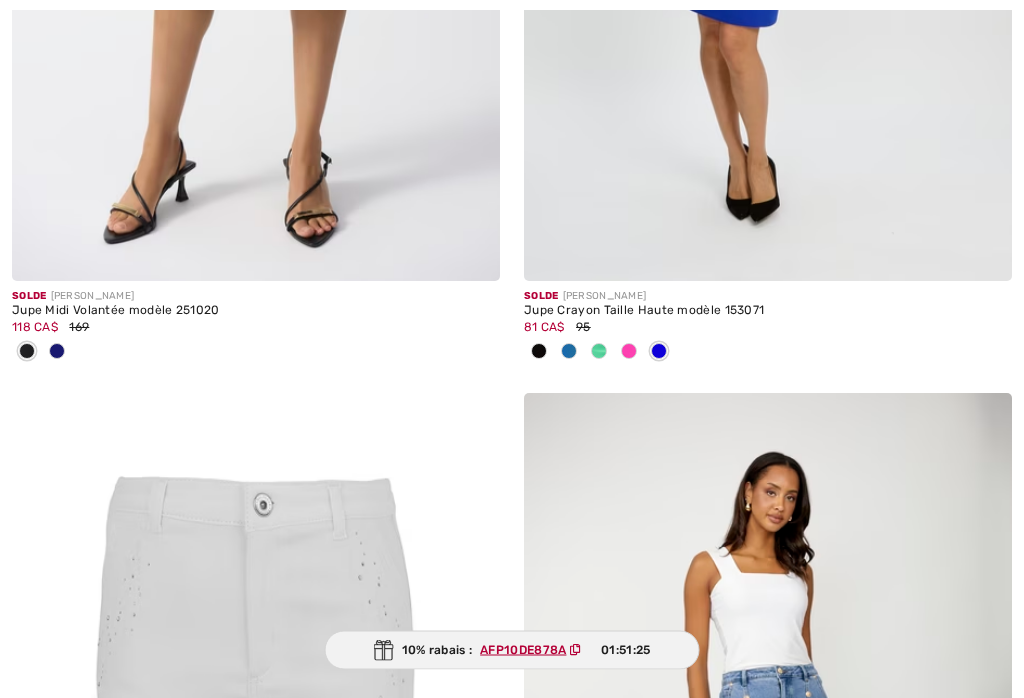 scroll, scrollTop: 3318, scrollLeft: 0, axis: vertical 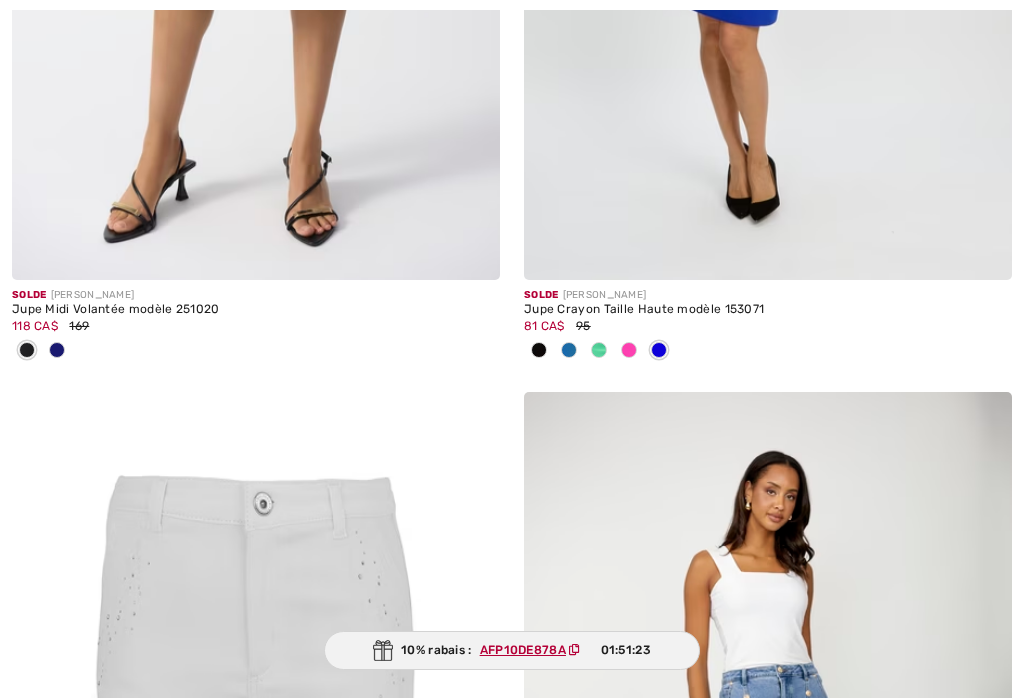 click at bounding box center [569, 350] 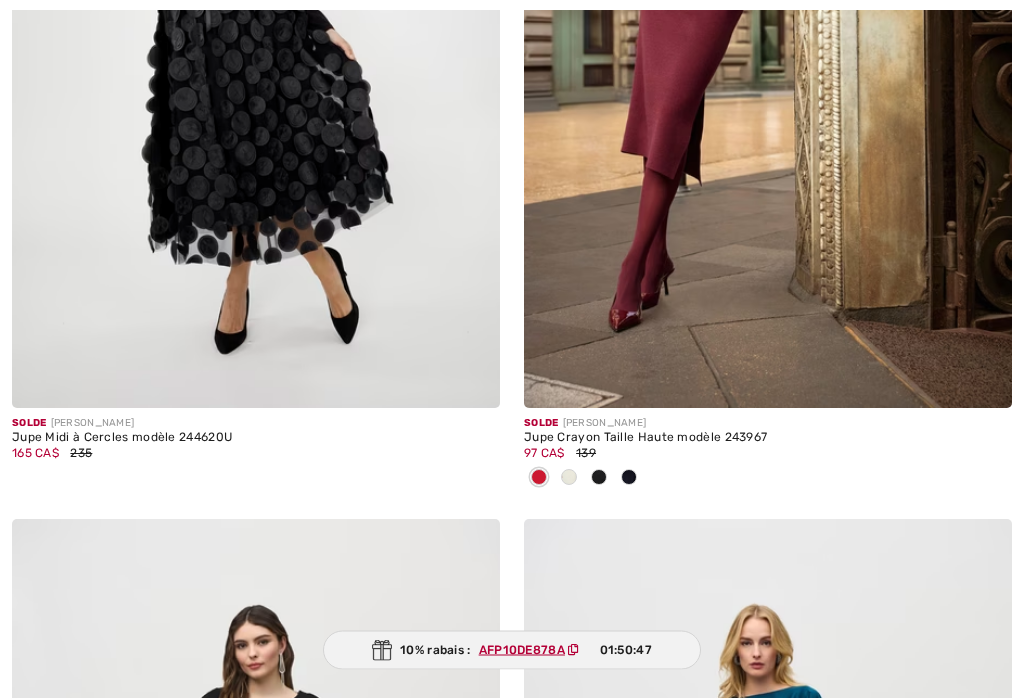 scroll, scrollTop: 5853, scrollLeft: 0, axis: vertical 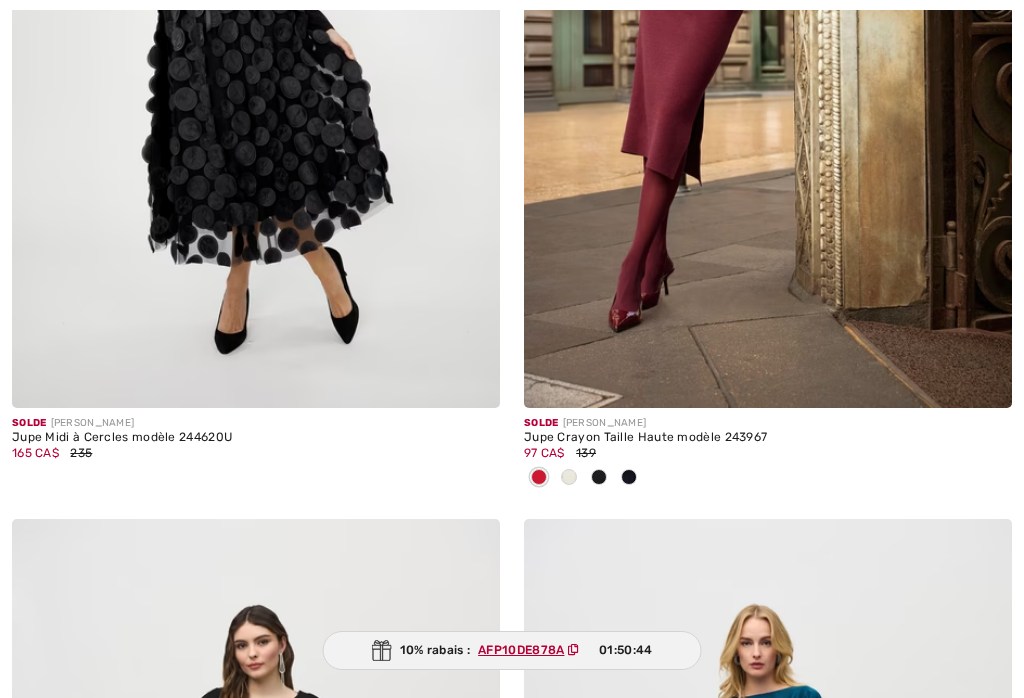 click at bounding box center [569, 478] 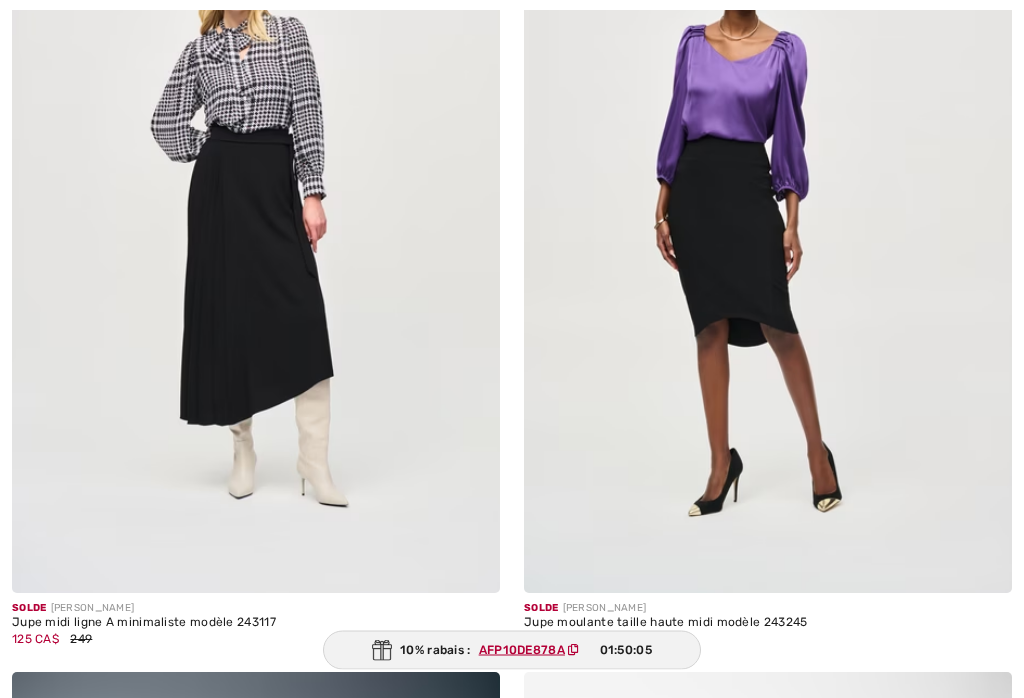 scroll, scrollTop: 10793, scrollLeft: 0, axis: vertical 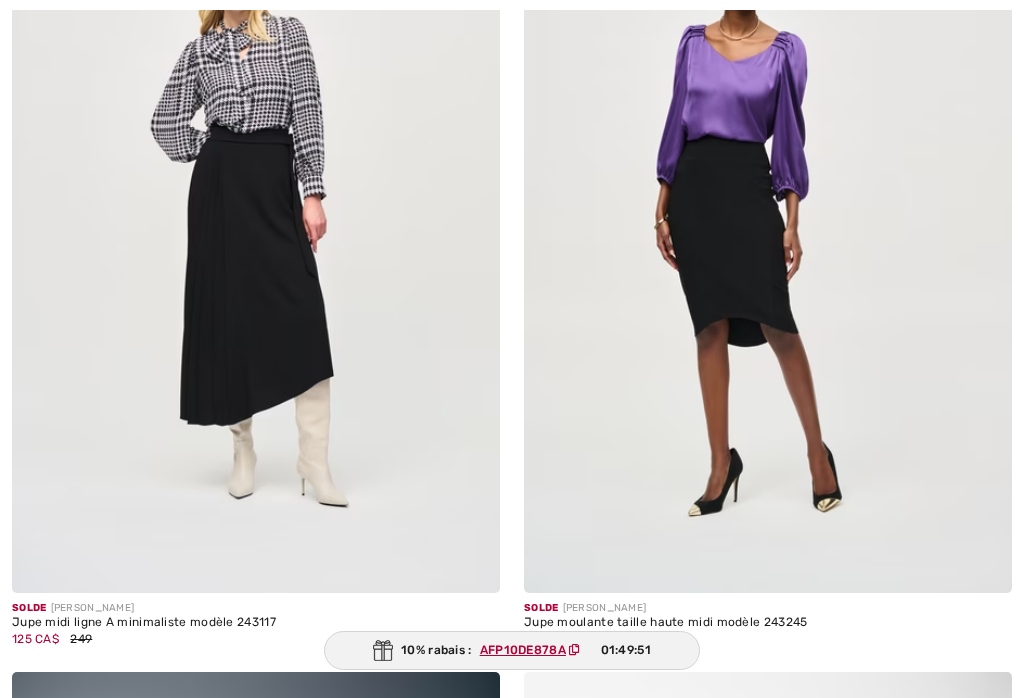 click at bounding box center [768, 227] 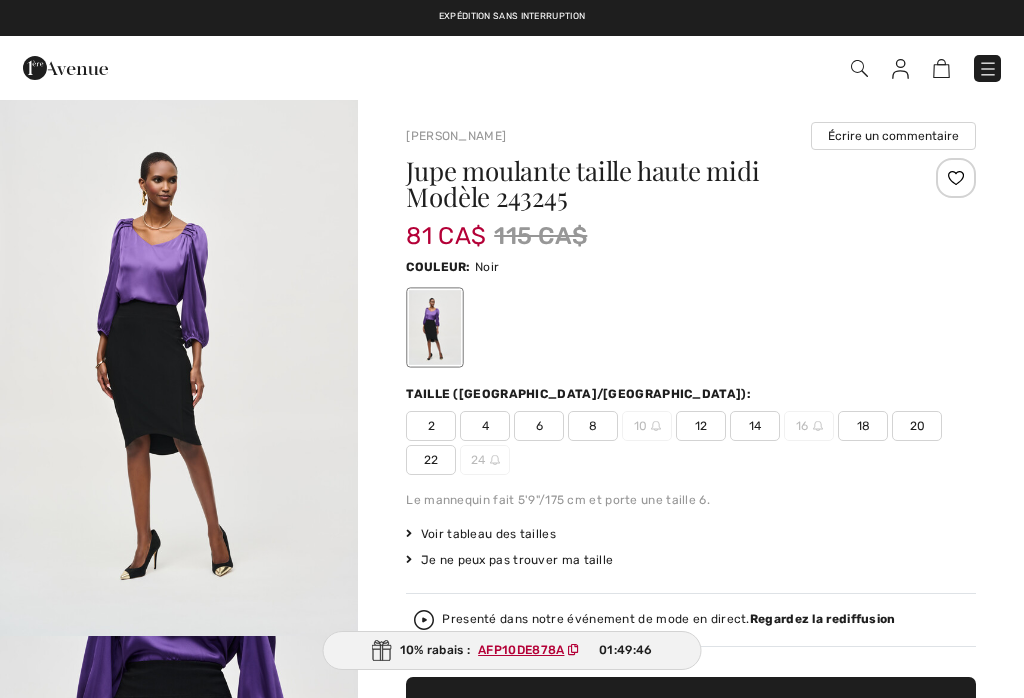 scroll, scrollTop: 0, scrollLeft: 0, axis: both 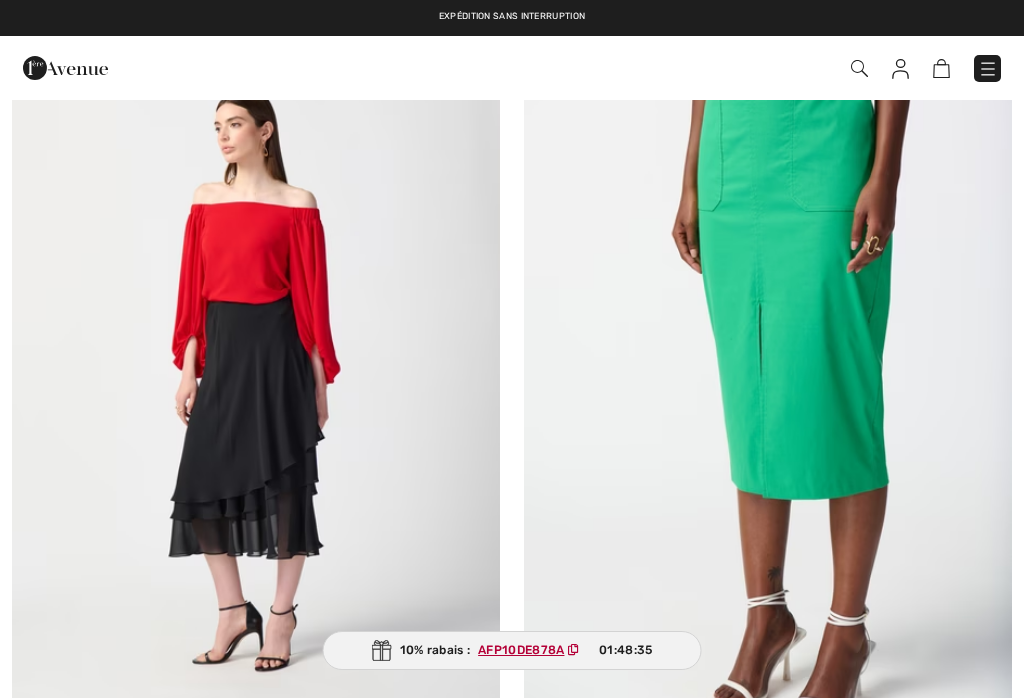 click at bounding box center [988, 69] 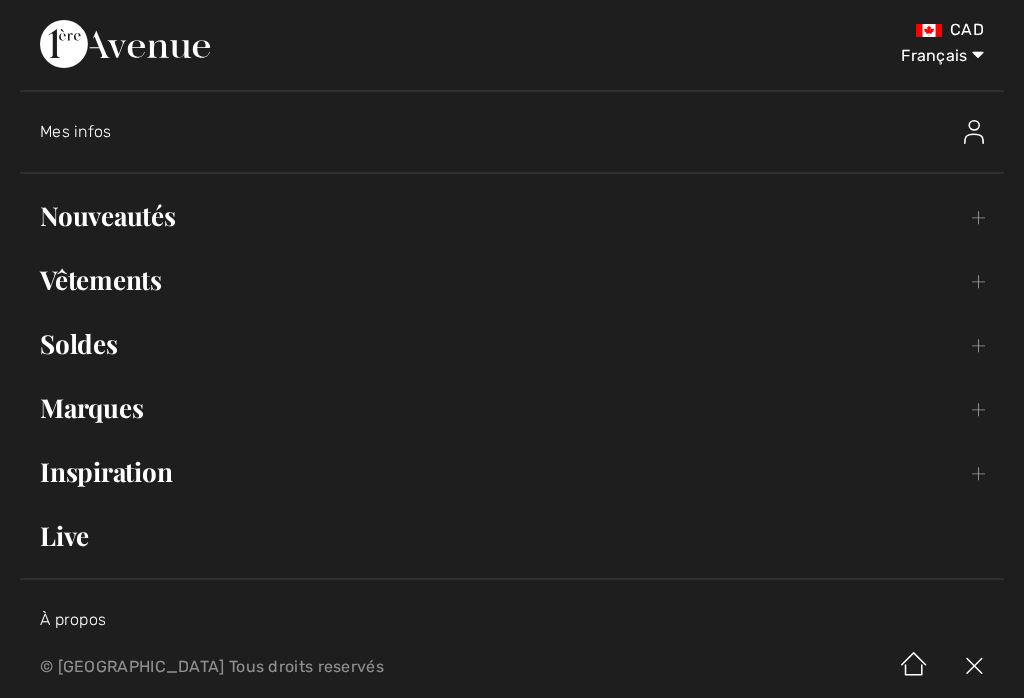 click on "Inspiration Toggle submenu" at bounding box center (512, 472) 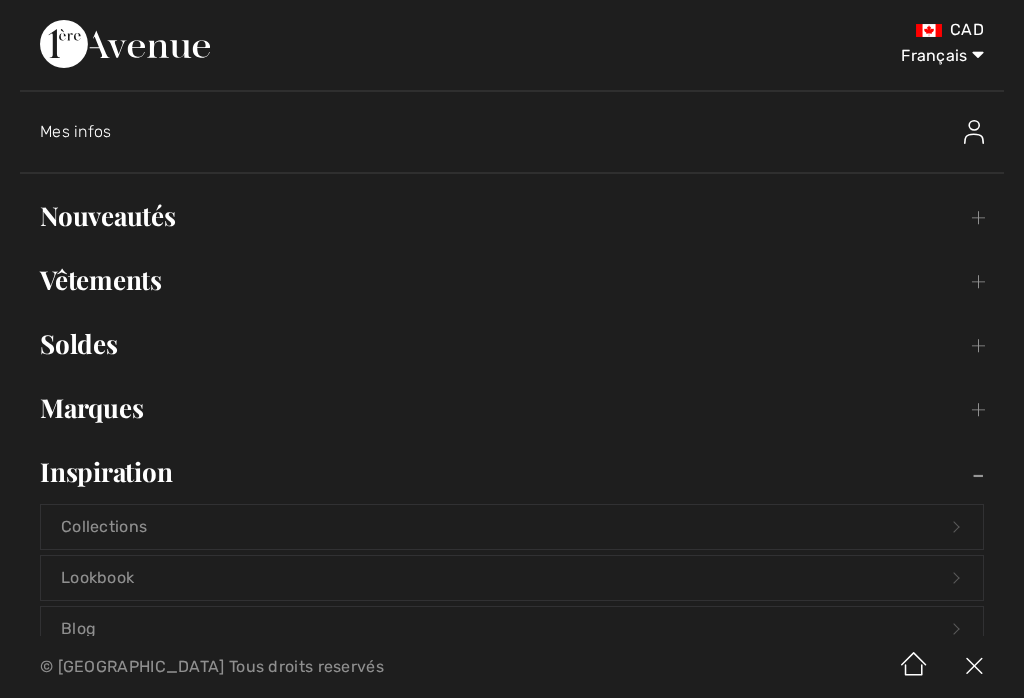 click on "Lookbook Open submenu" at bounding box center (512, 578) 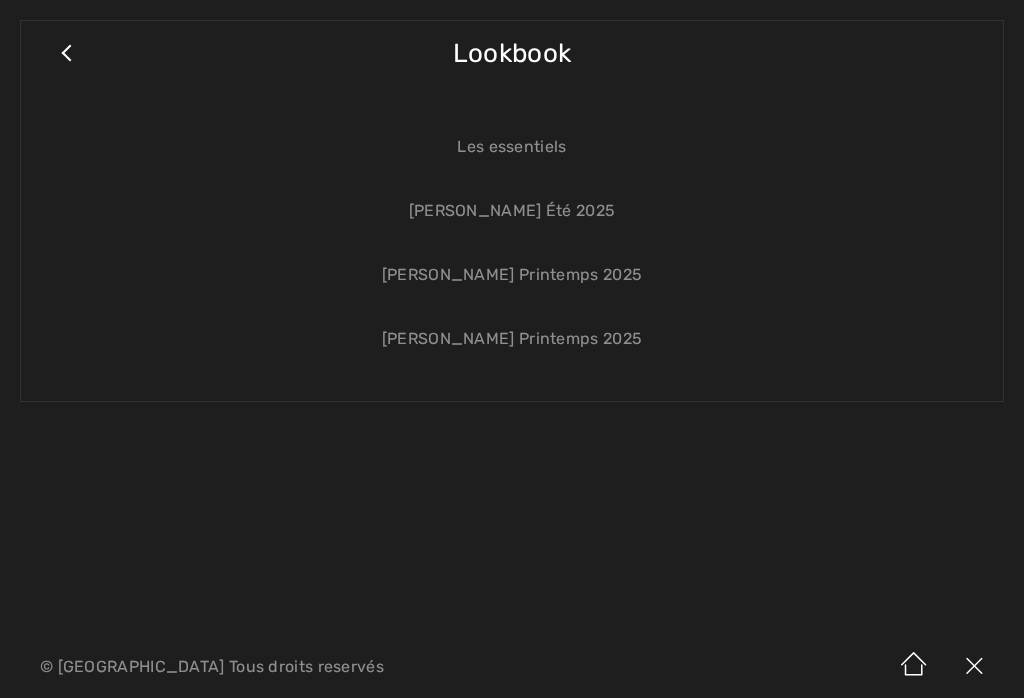 click on "[PERSON_NAME] Été 2025" at bounding box center (512, 211) 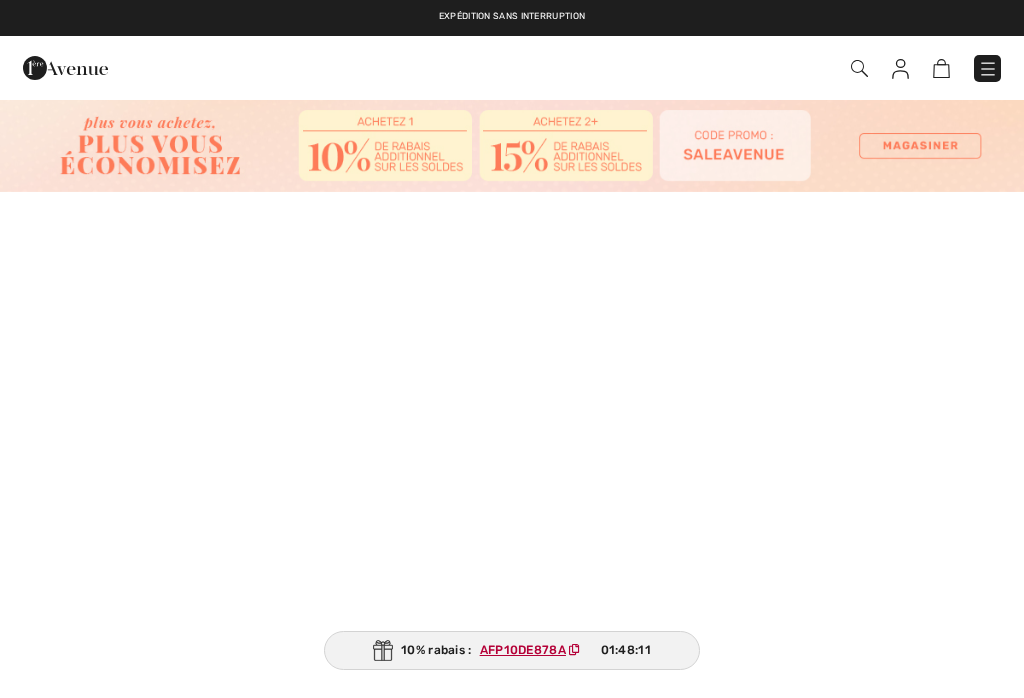 scroll, scrollTop: 0, scrollLeft: 0, axis: both 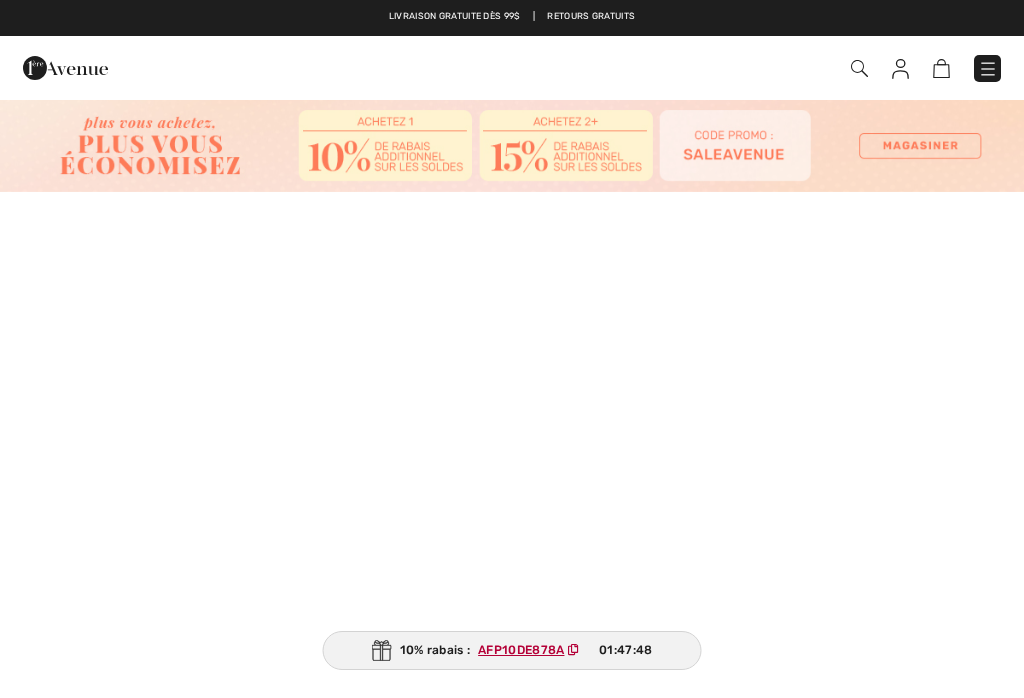 click at bounding box center [988, 69] 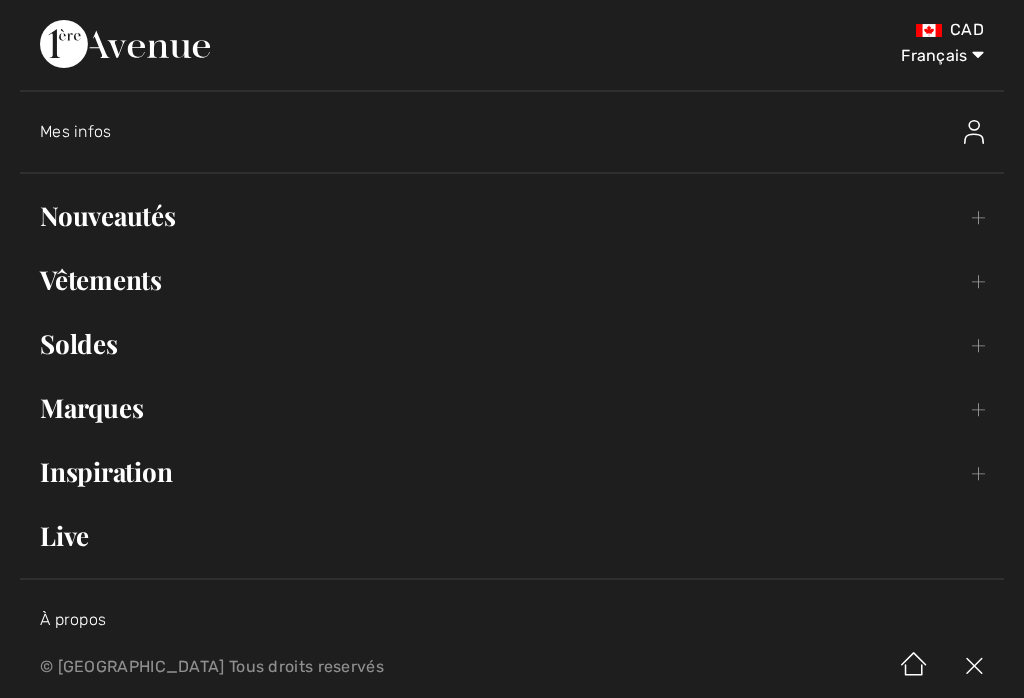 click on "Nouveautés Toggle submenu" at bounding box center [512, 216] 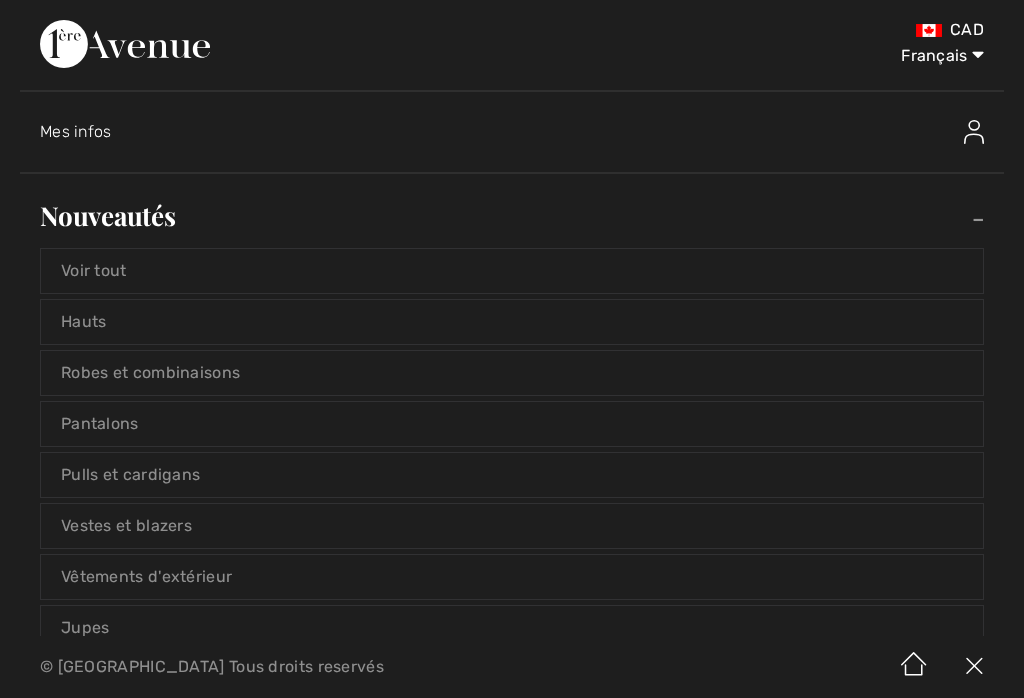 click on "Hauts" at bounding box center [512, 322] 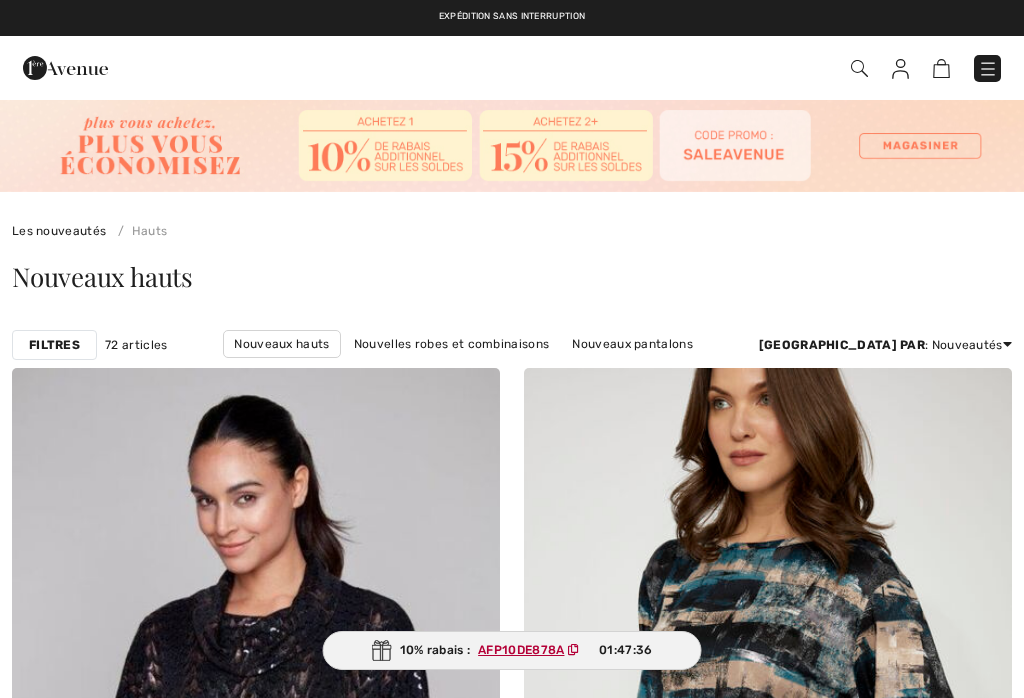 checkbox on "true" 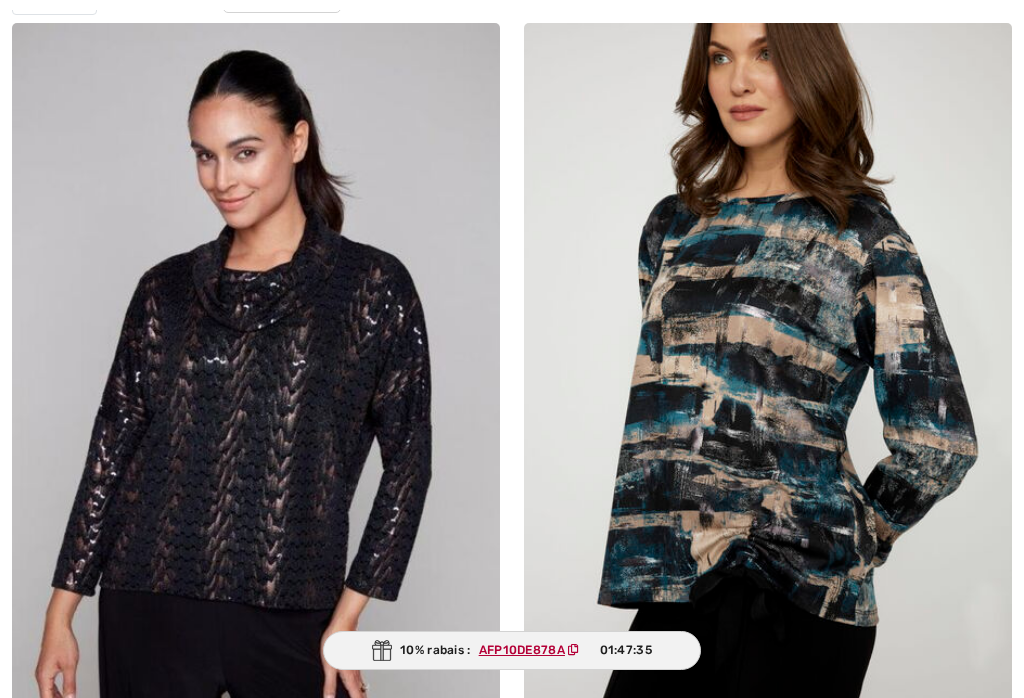 scroll, scrollTop: 443, scrollLeft: 0, axis: vertical 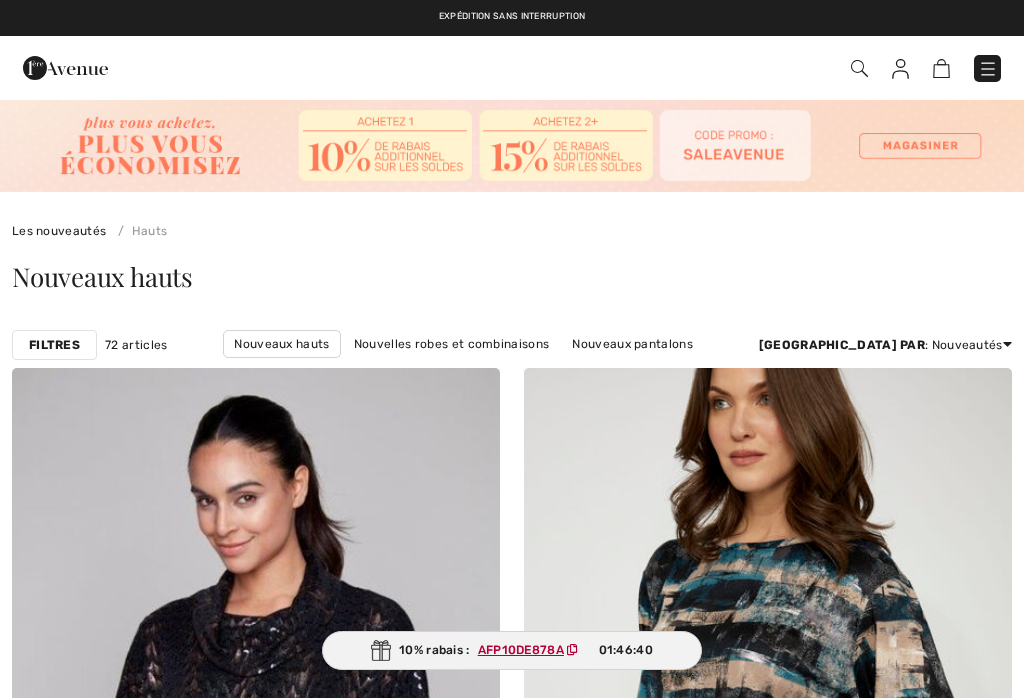 click at bounding box center [900, 69] 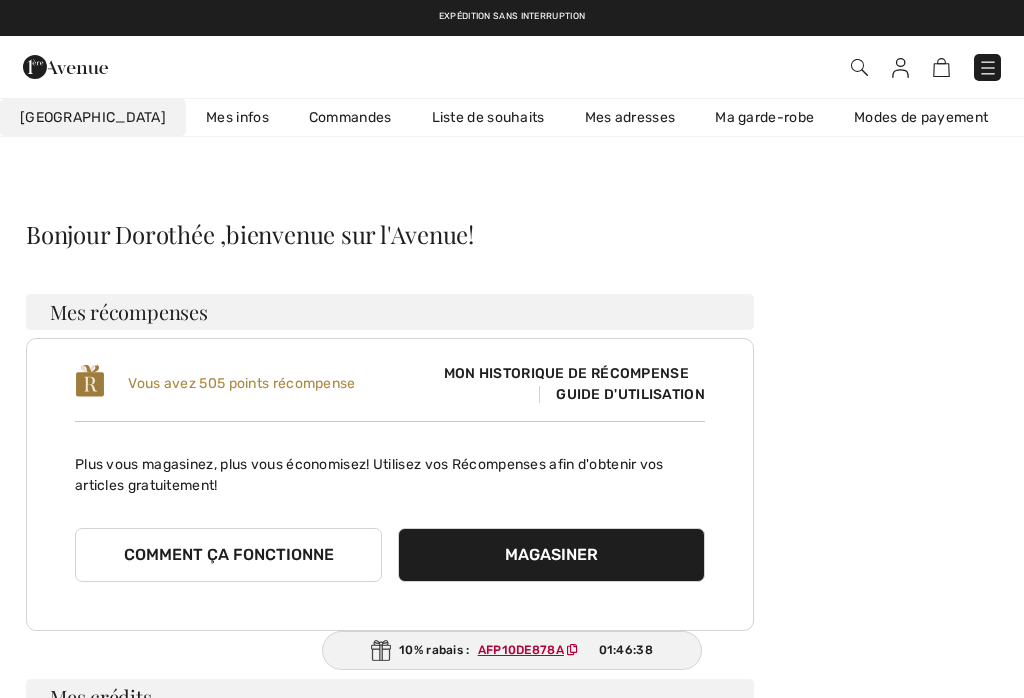 scroll, scrollTop: 0, scrollLeft: 0, axis: both 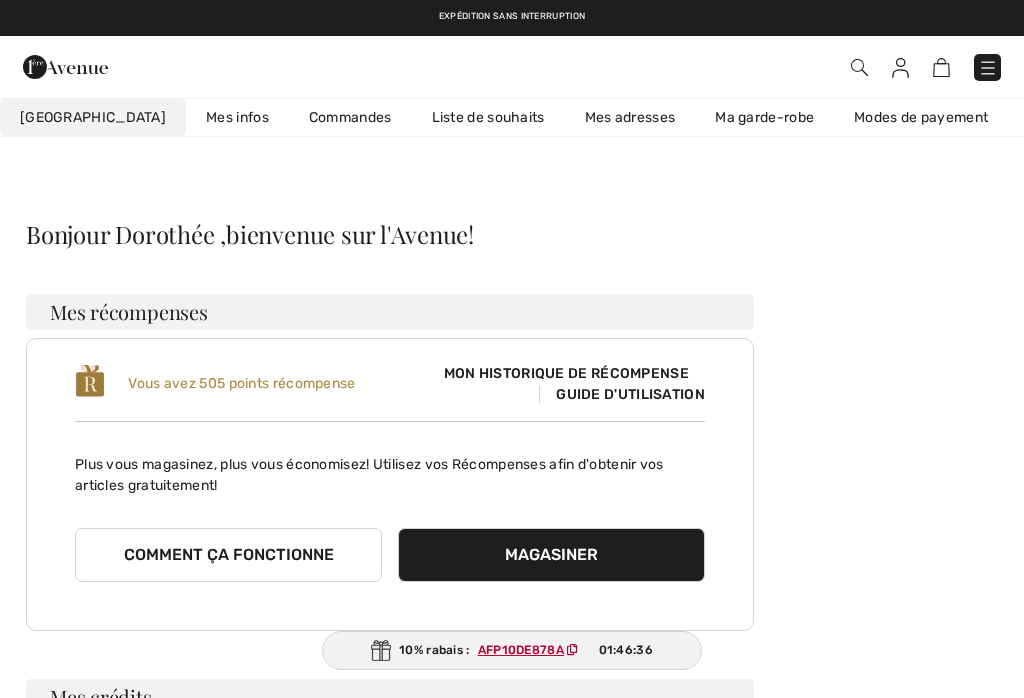 click on "Liste de souhaits" at bounding box center (488, 117) 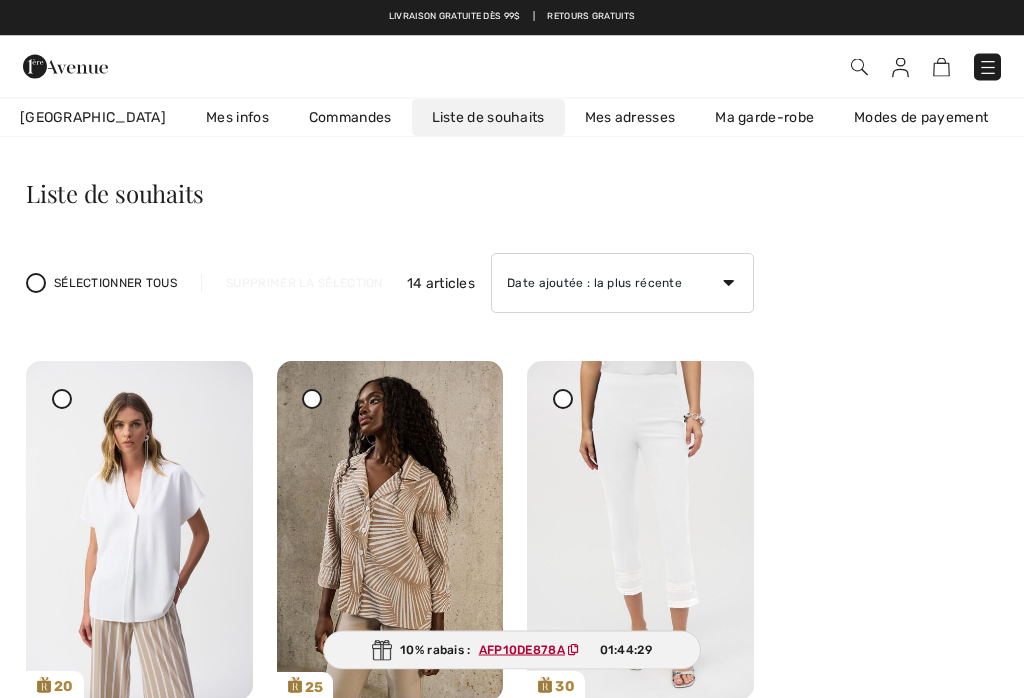 scroll, scrollTop: 0, scrollLeft: 0, axis: both 